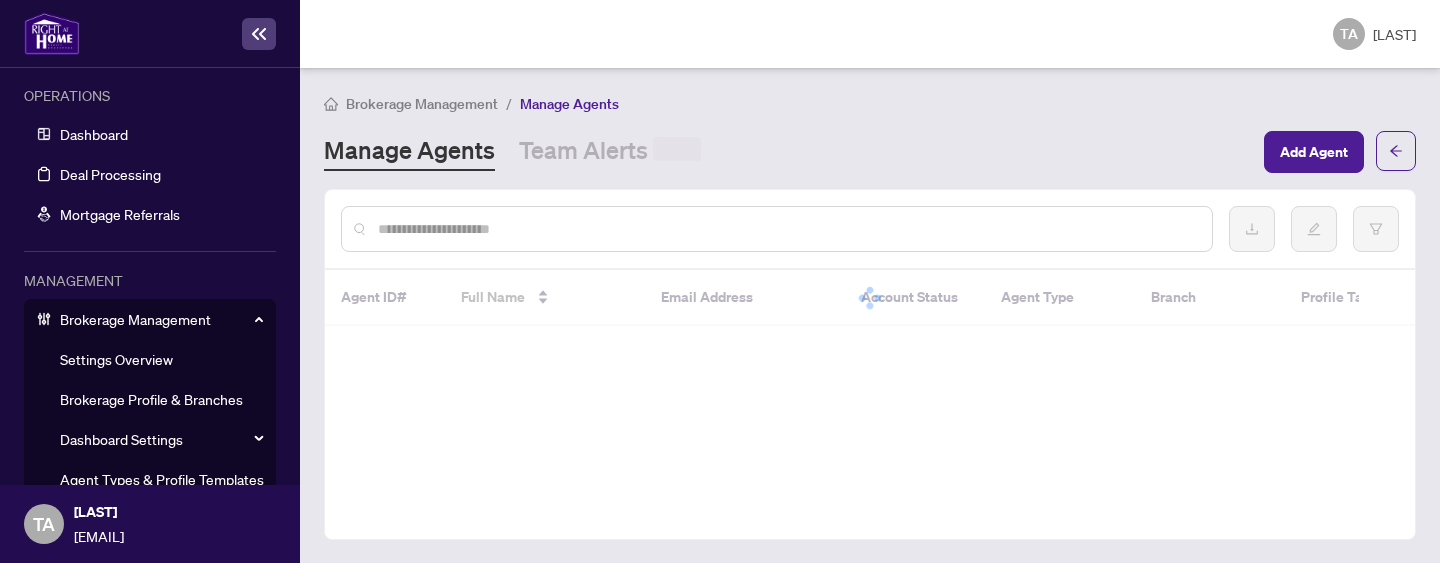 scroll, scrollTop: 0, scrollLeft: 0, axis: both 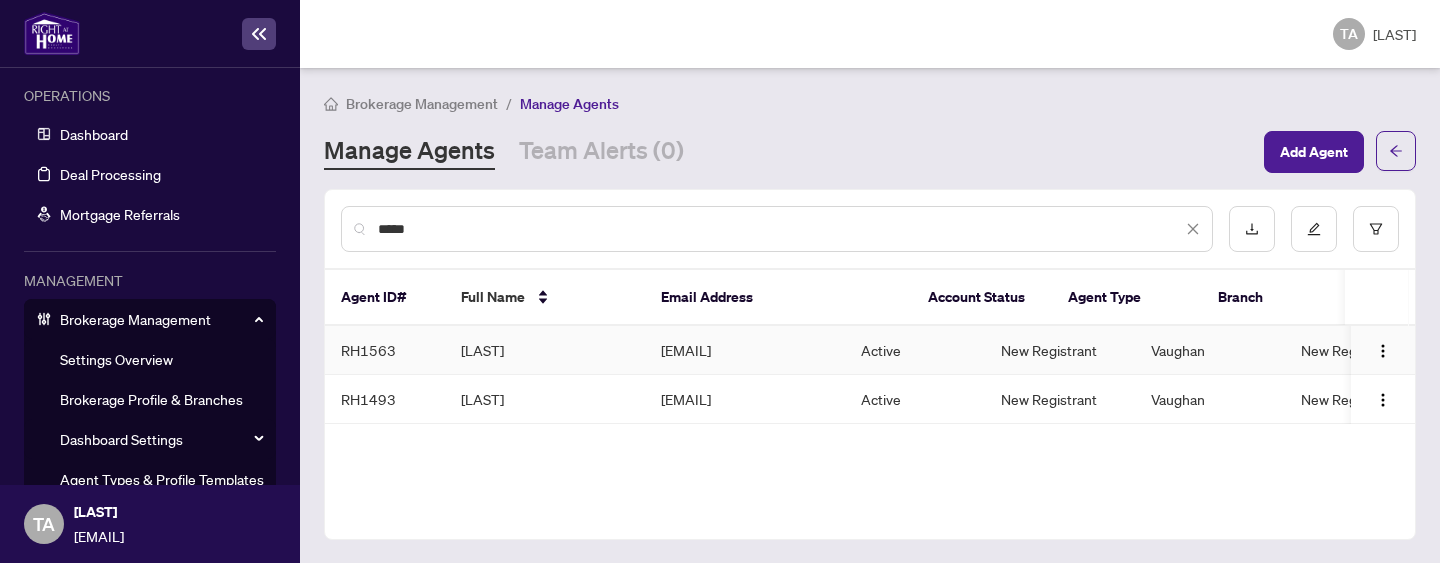 type on "*****" 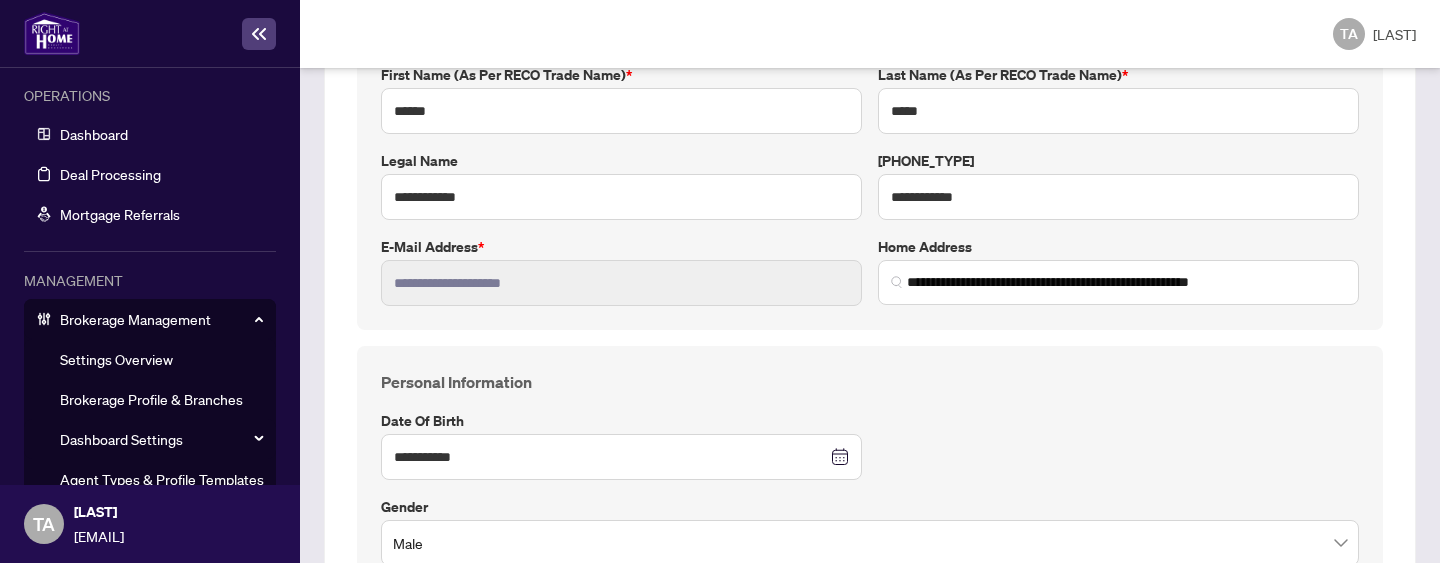 scroll, scrollTop: 347, scrollLeft: 0, axis: vertical 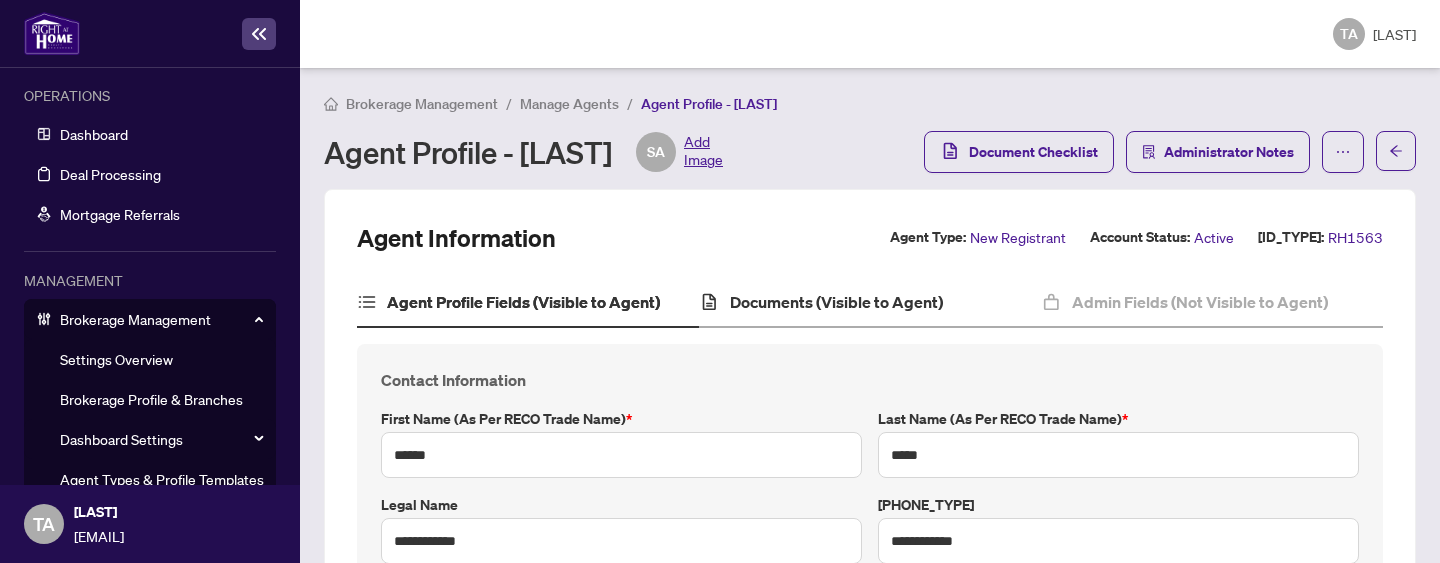 click on "Documents (Visible to Agent)" at bounding box center [870, 303] 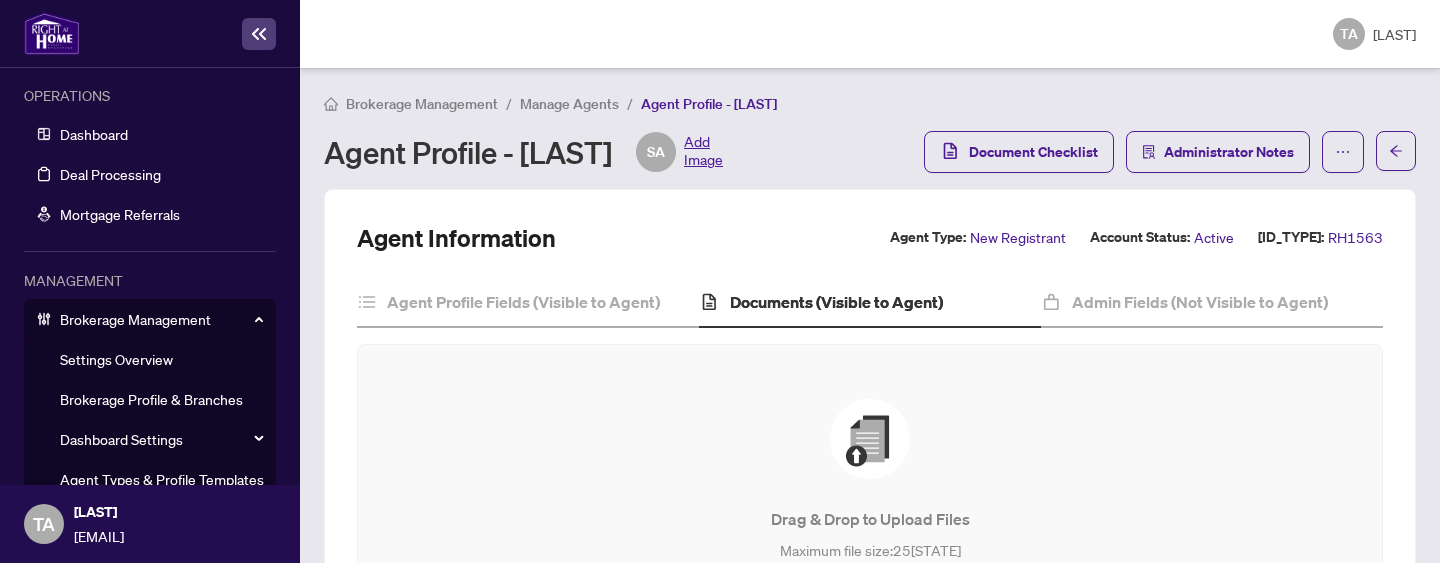 drag, startPoint x: 525, startPoint y: 153, endPoint x: 701, endPoint y: 155, distance: 176.01137 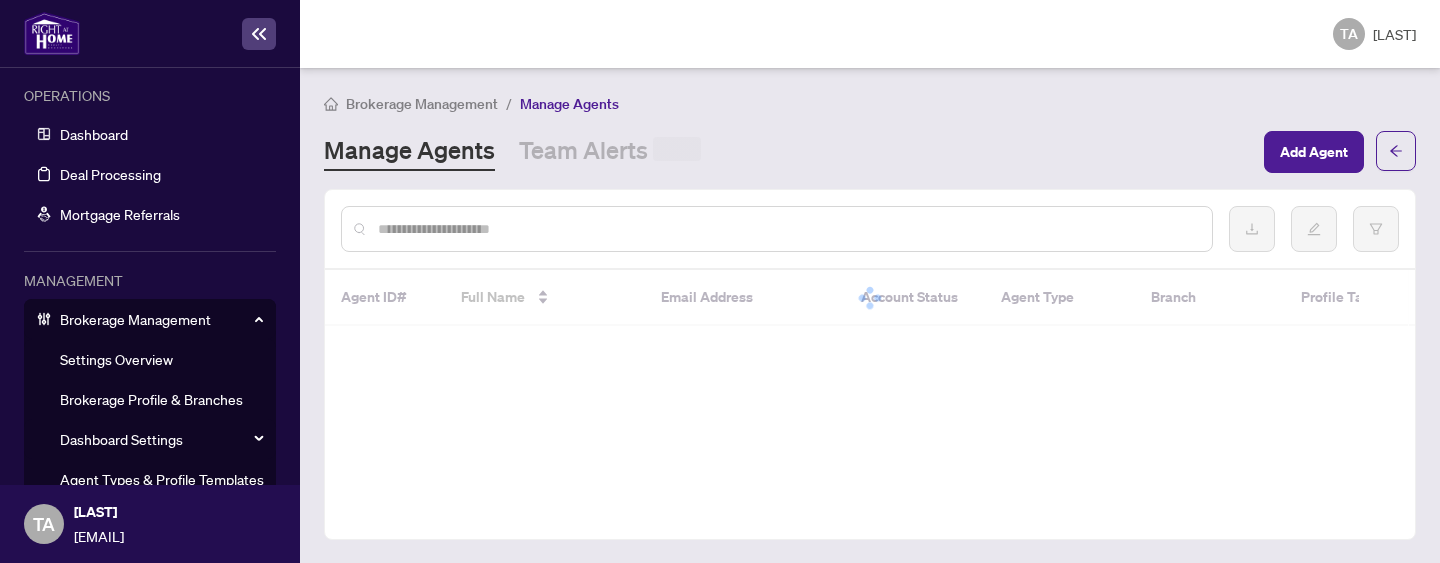 click at bounding box center (787, 229) 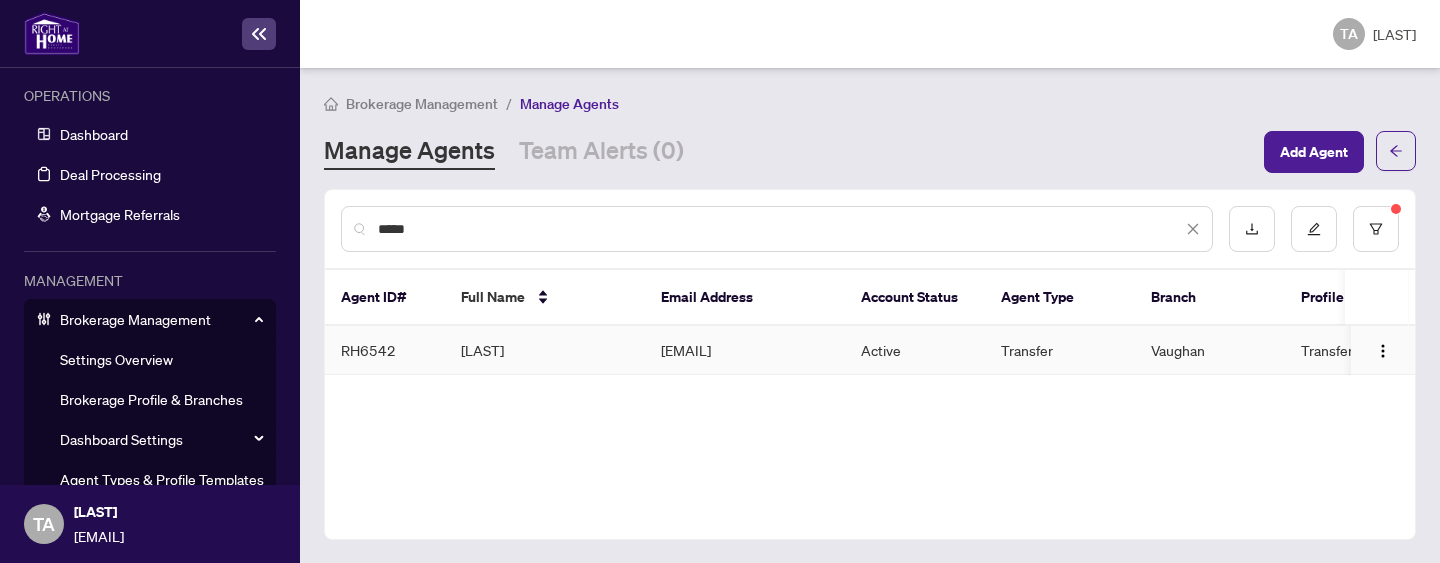type on "*****" 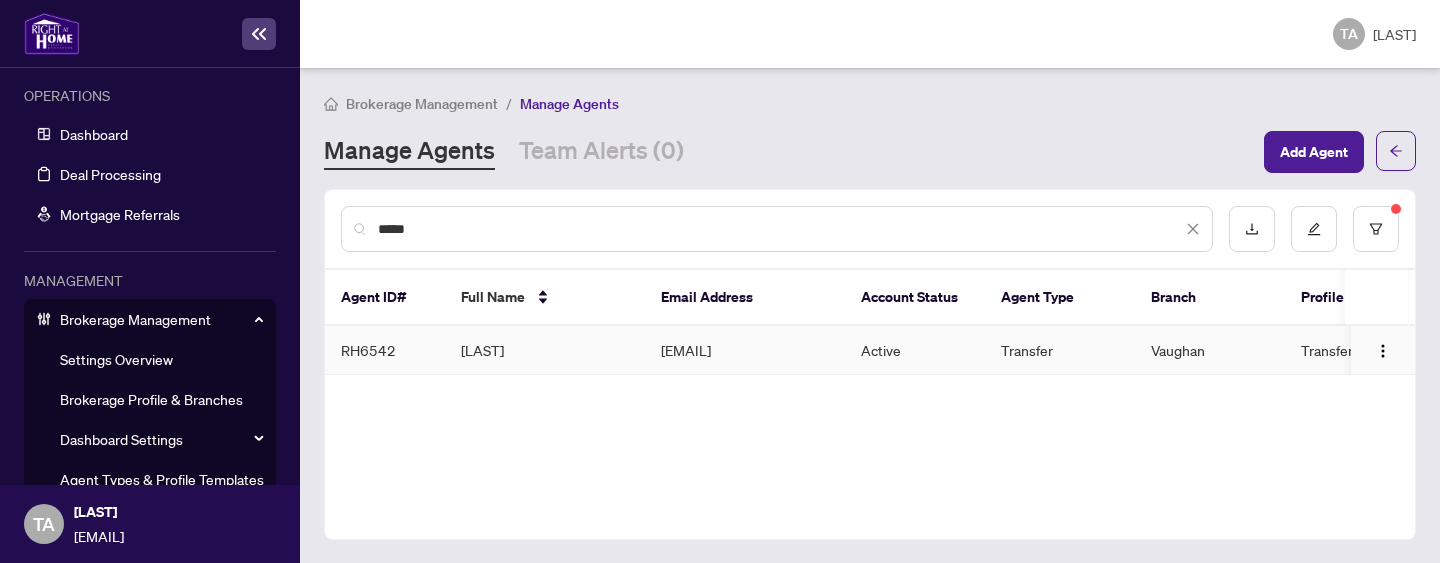 click on "[LAST]" at bounding box center [545, 350] 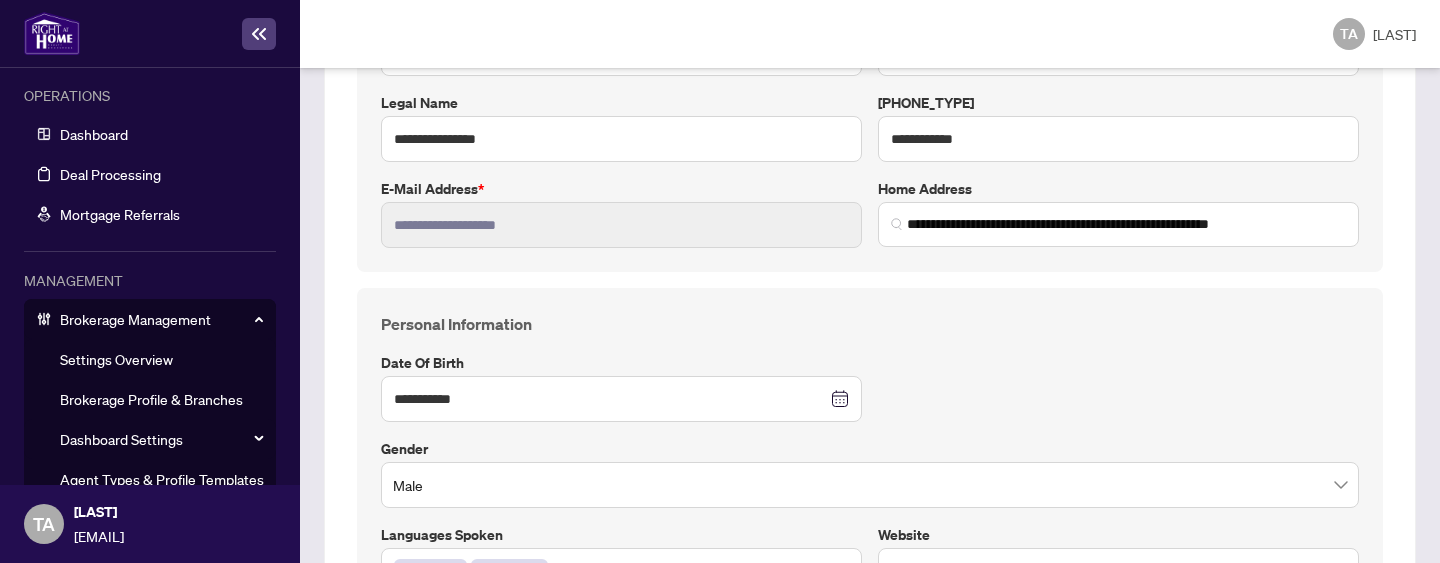 scroll, scrollTop: 182, scrollLeft: 0, axis: vertical 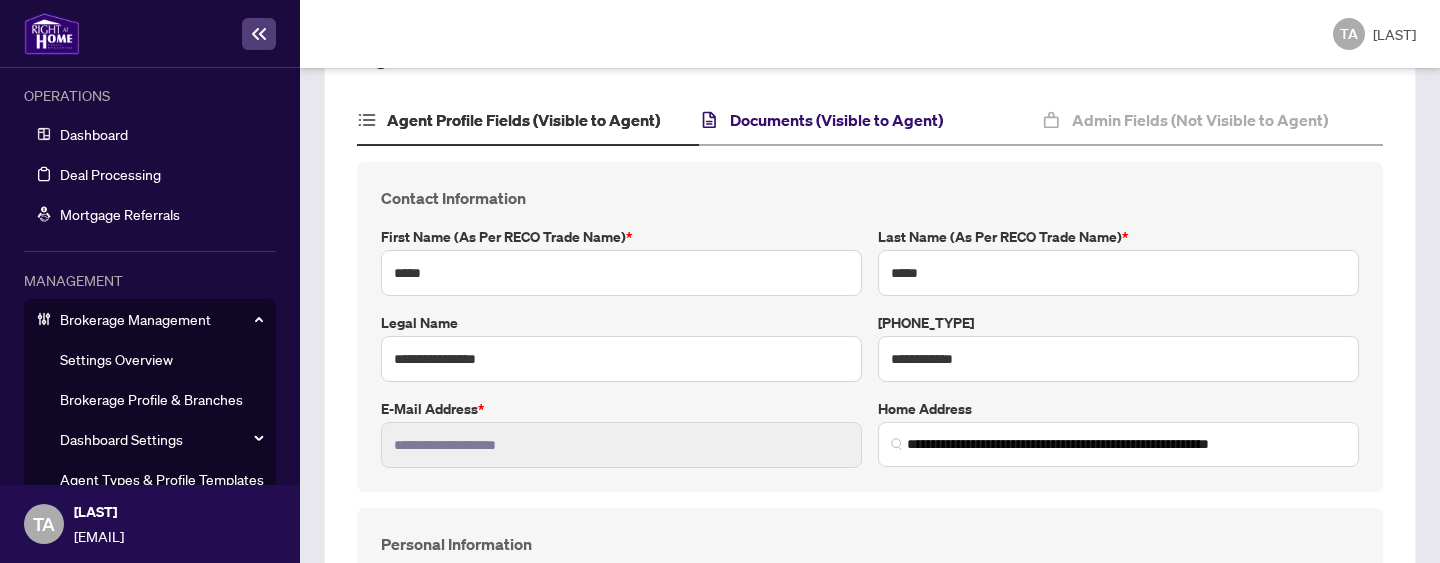 click on "Documents (Visible to Agent)" at bounding box center [836, 120] 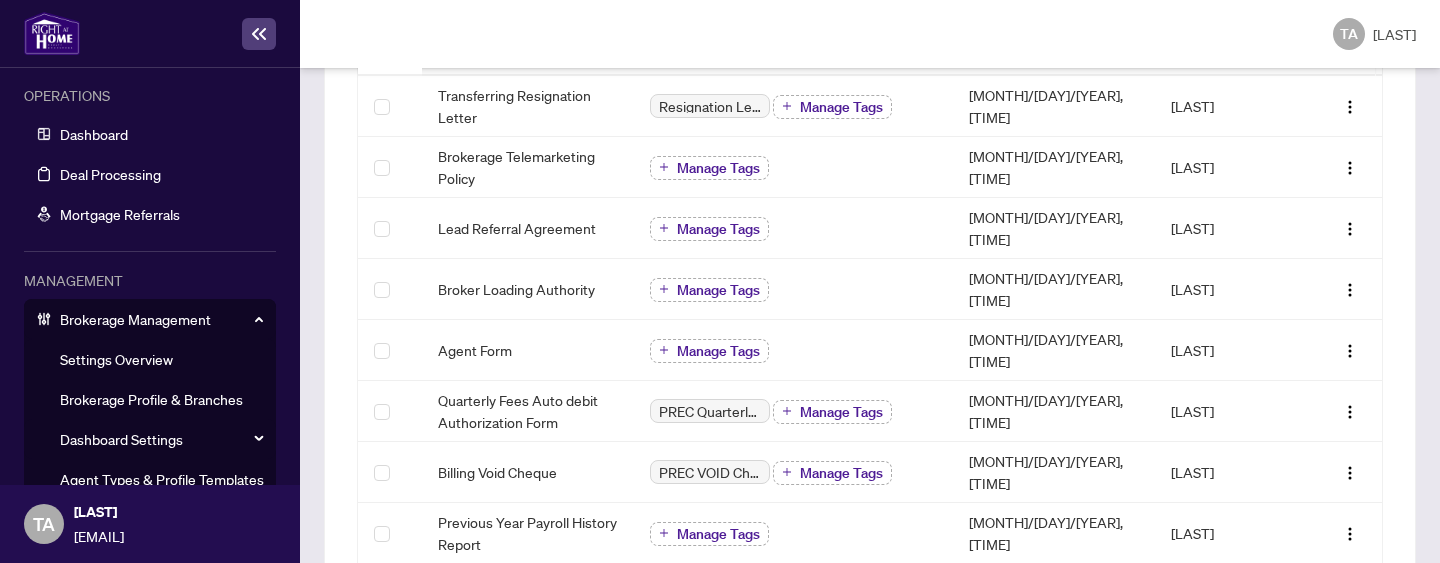 scroll, scrollTop: 0, scrollLeft: 0, axis: both 